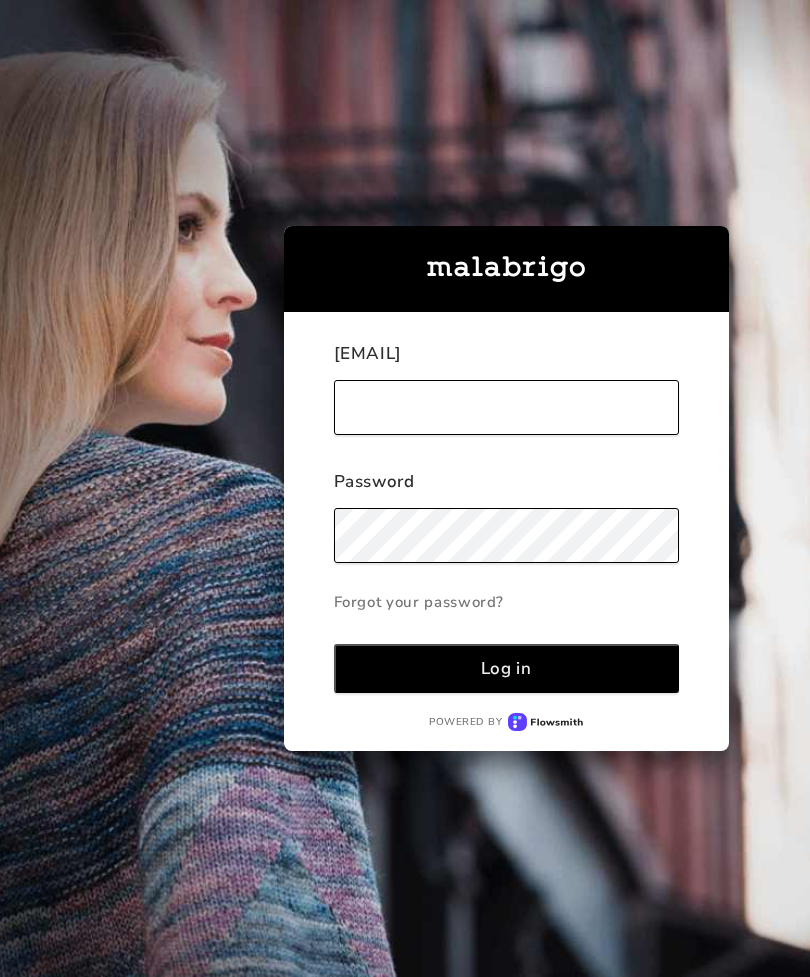 scroll, scrollTop: 0, scrollLeft: 0, axis: both 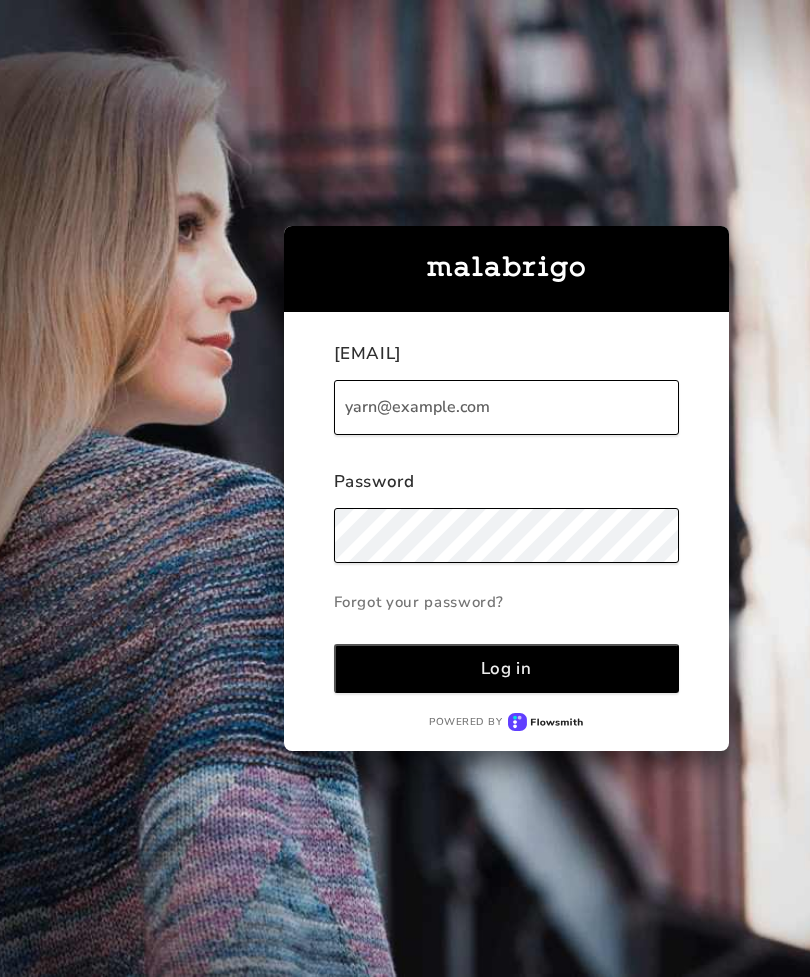 click on "Log in" at bounding box center (507, 668) 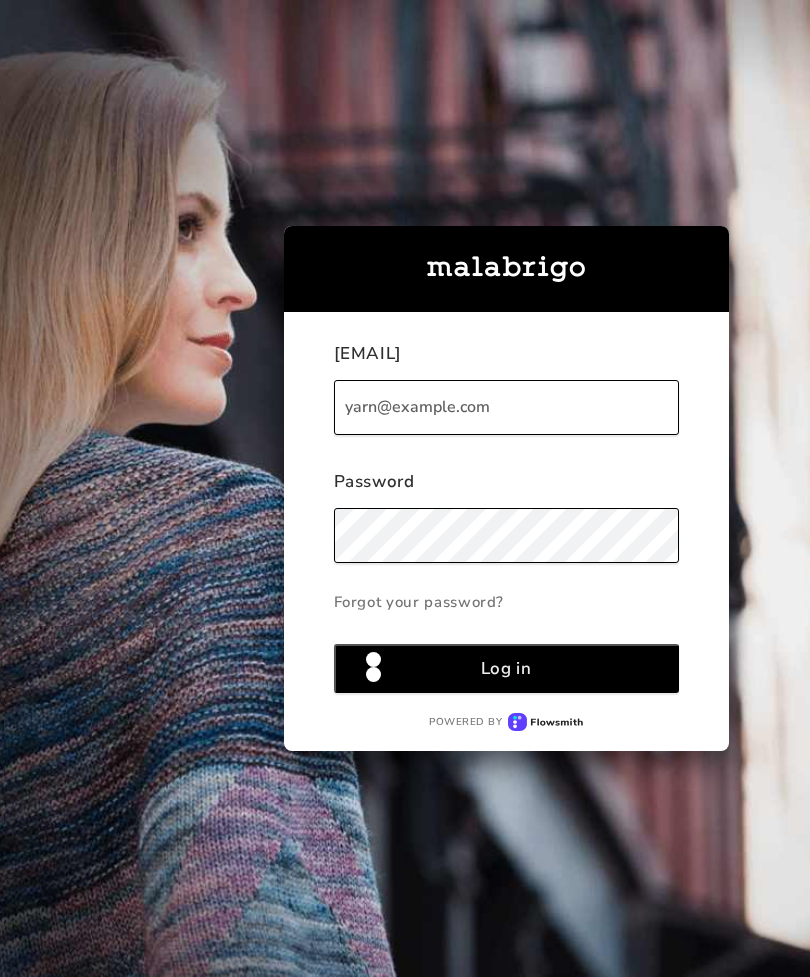 click on "Log in" at bounding box center [506, 668] 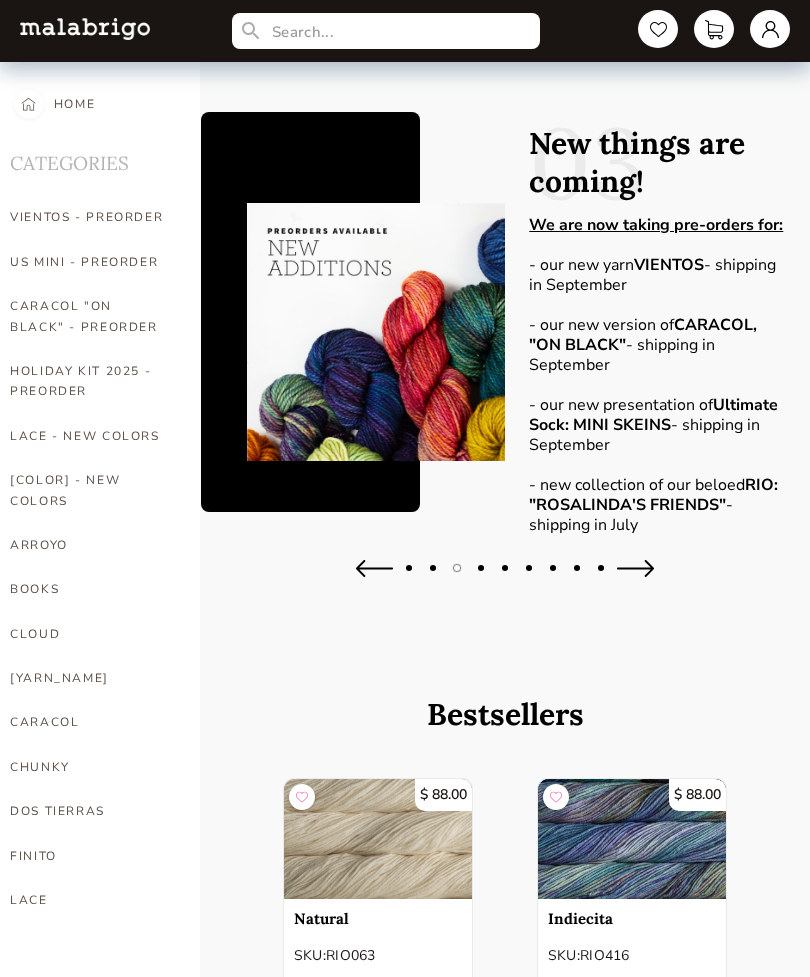 click at bounding box center [505, 578] 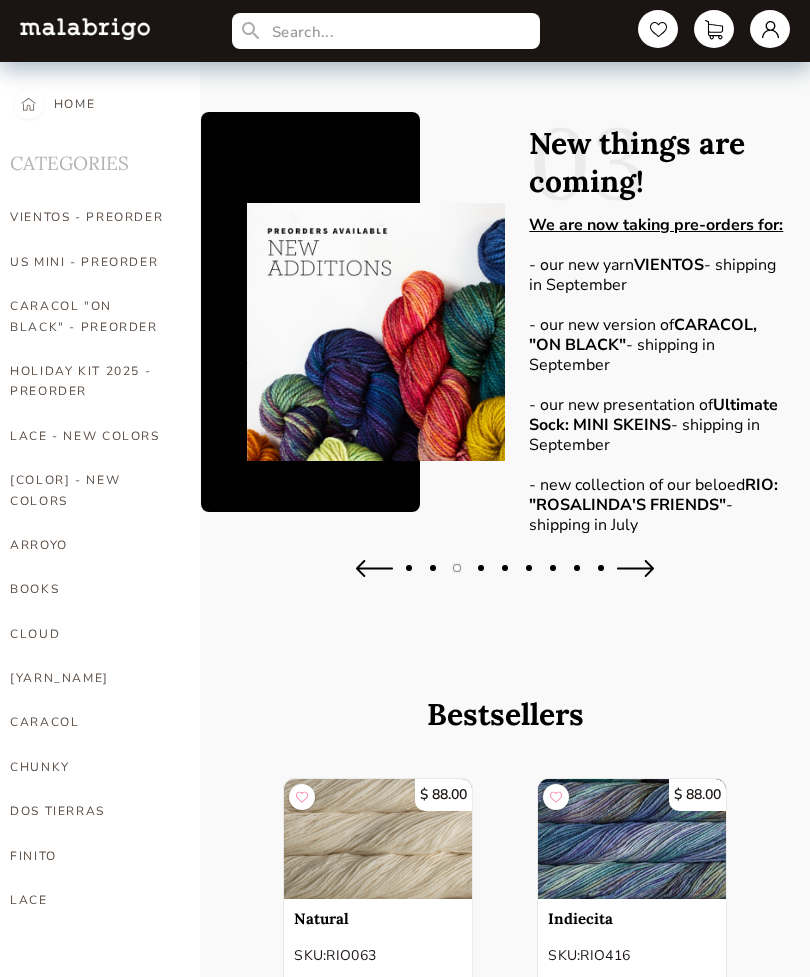 click at bounding box center [374, 568] 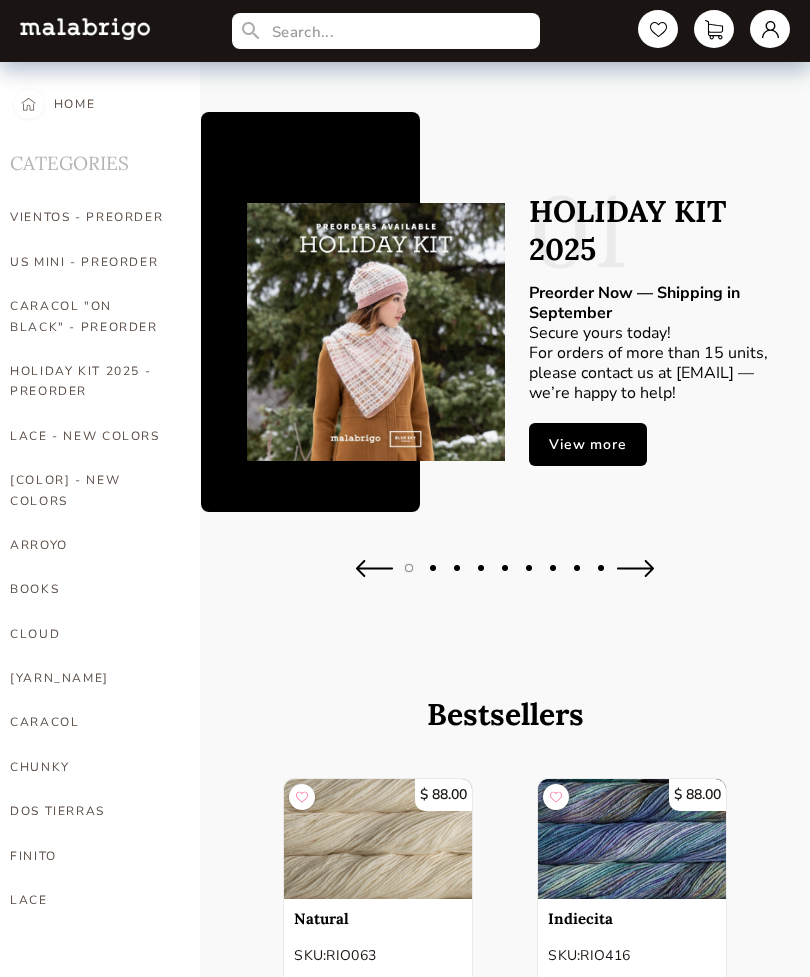 click at bounding box center (374, 568) 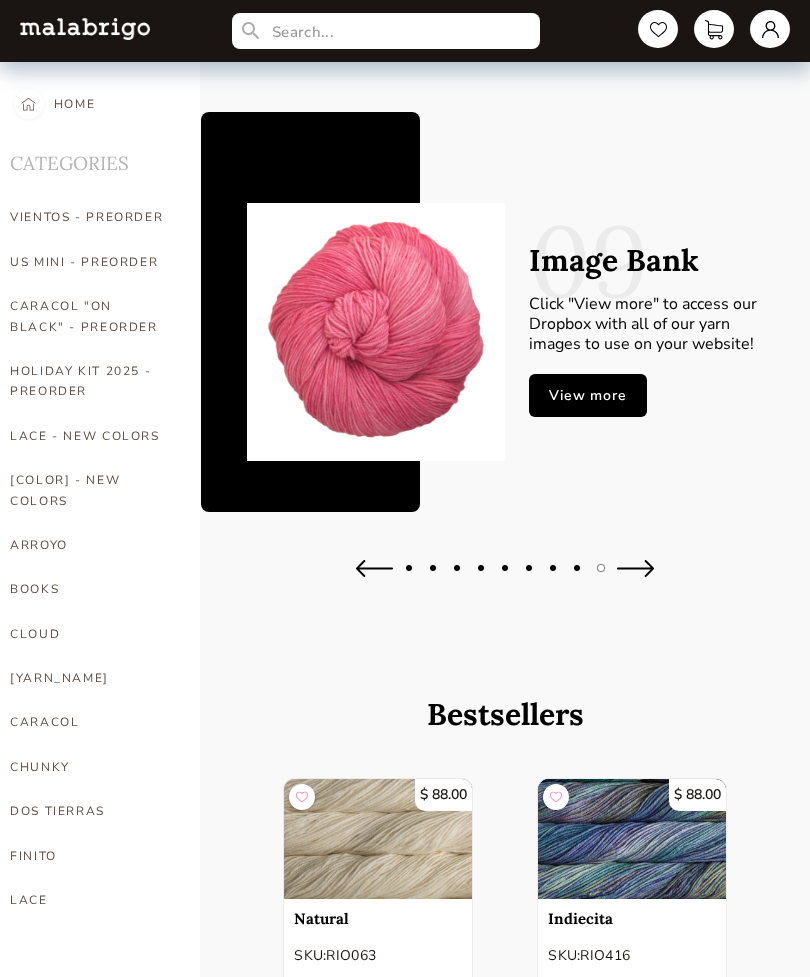 click at bounding box center (374, 568) 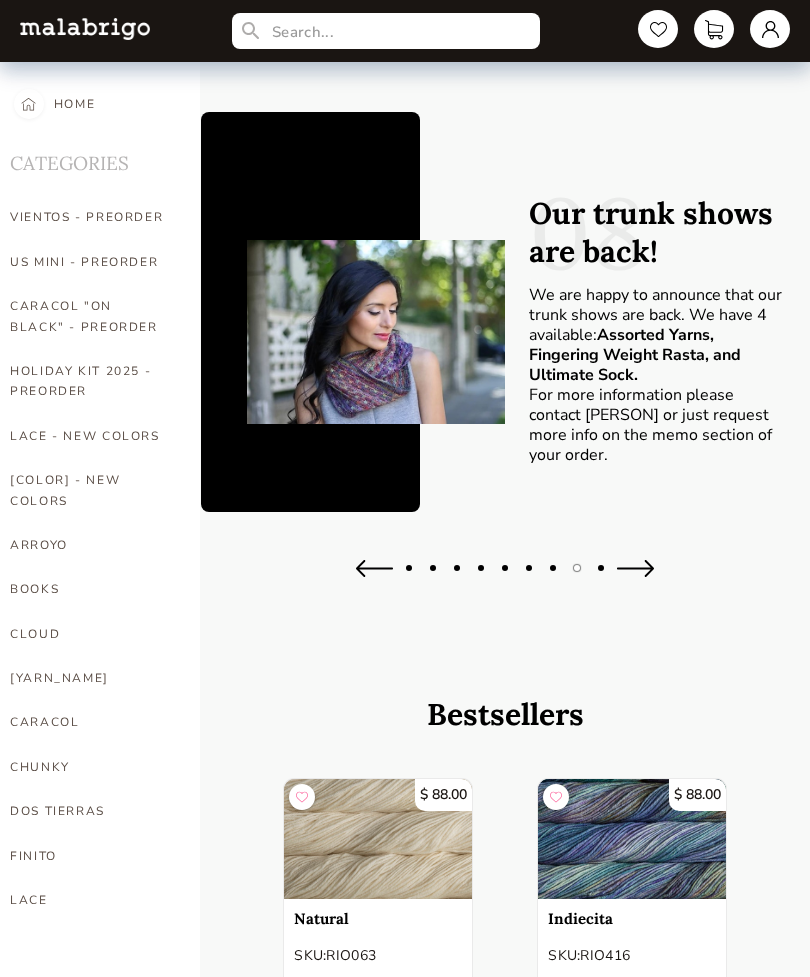 click at bounding box center [635, 568] 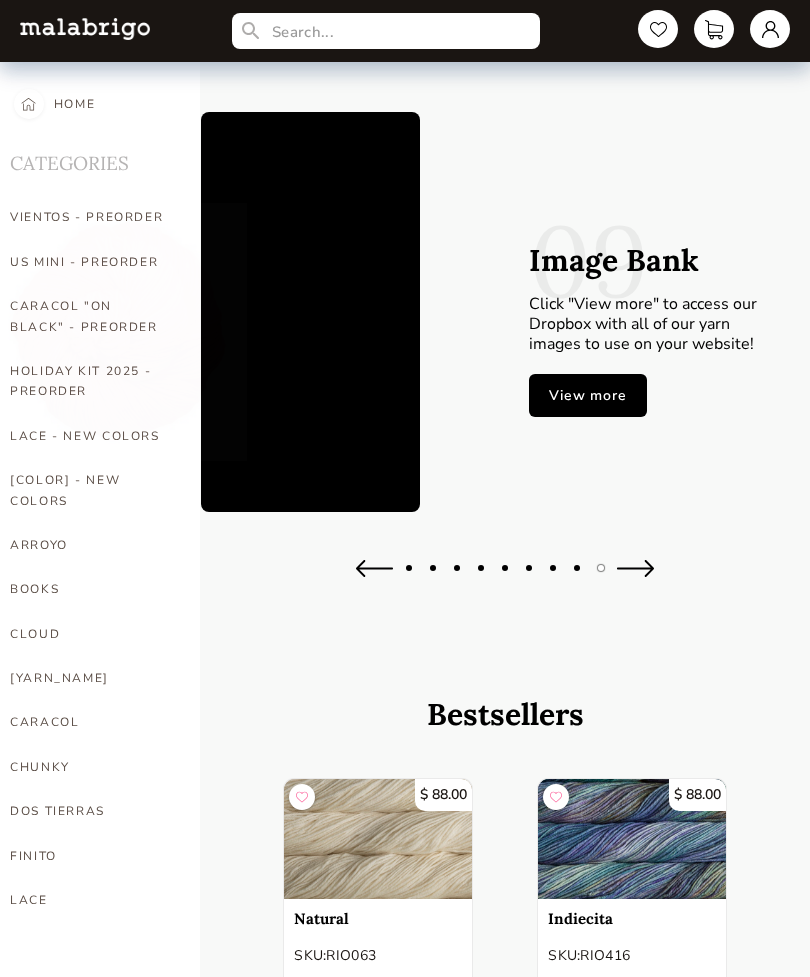 click at bounding box center (635, 568) 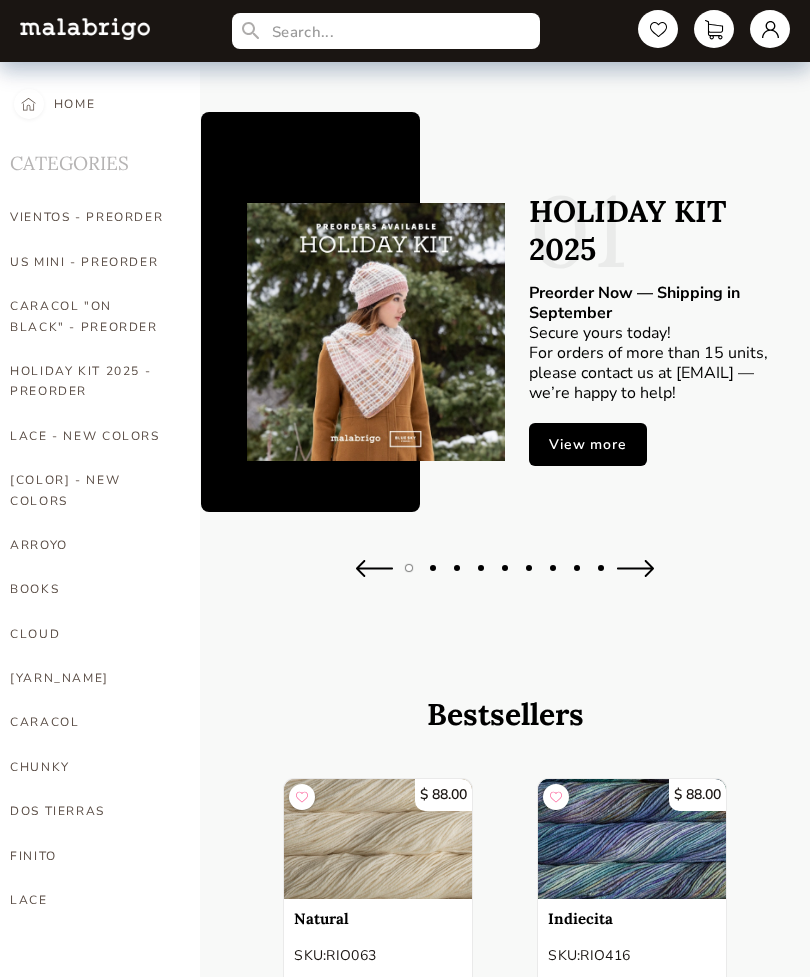 click at bounding box center (635, 568) 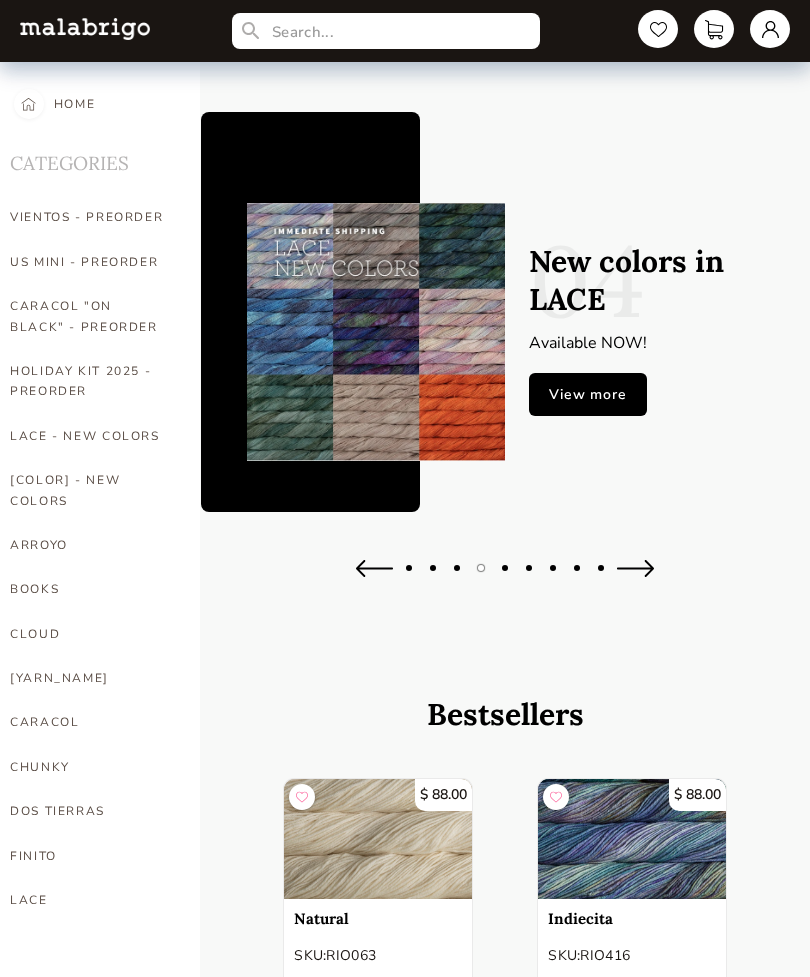 click at bounding box center (374, 568) 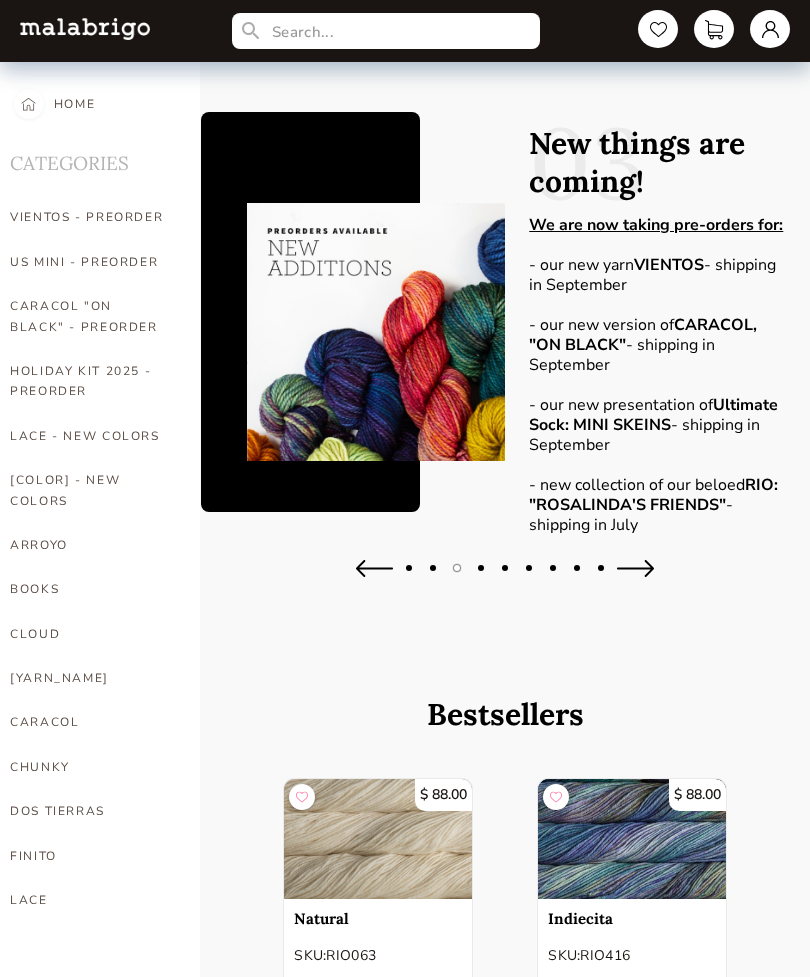 click at bounding box center [374, 568] 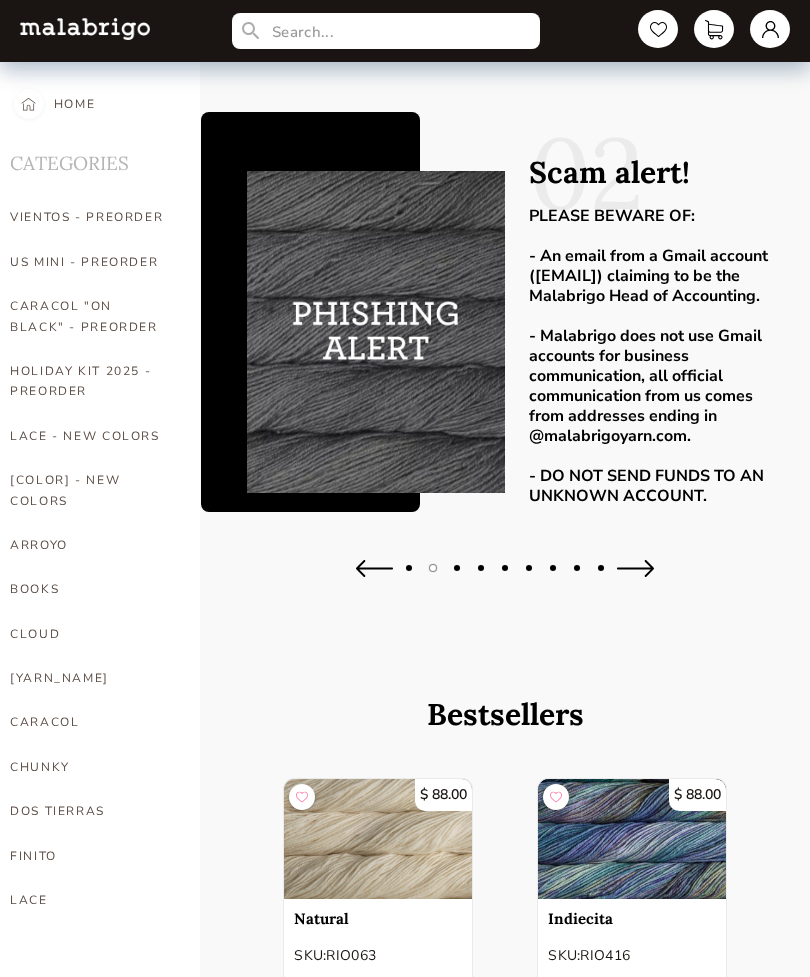 click at bounding box center [374, 568] 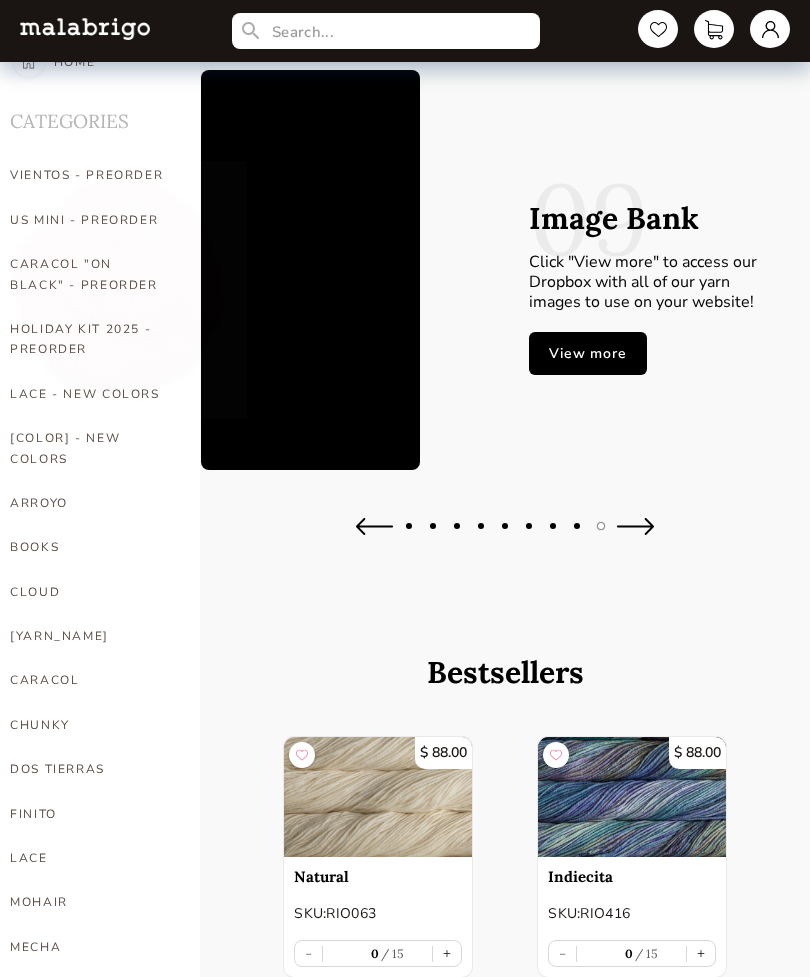 scroll, scrollTop: 42, scrollLeft: 0, axis: vertical 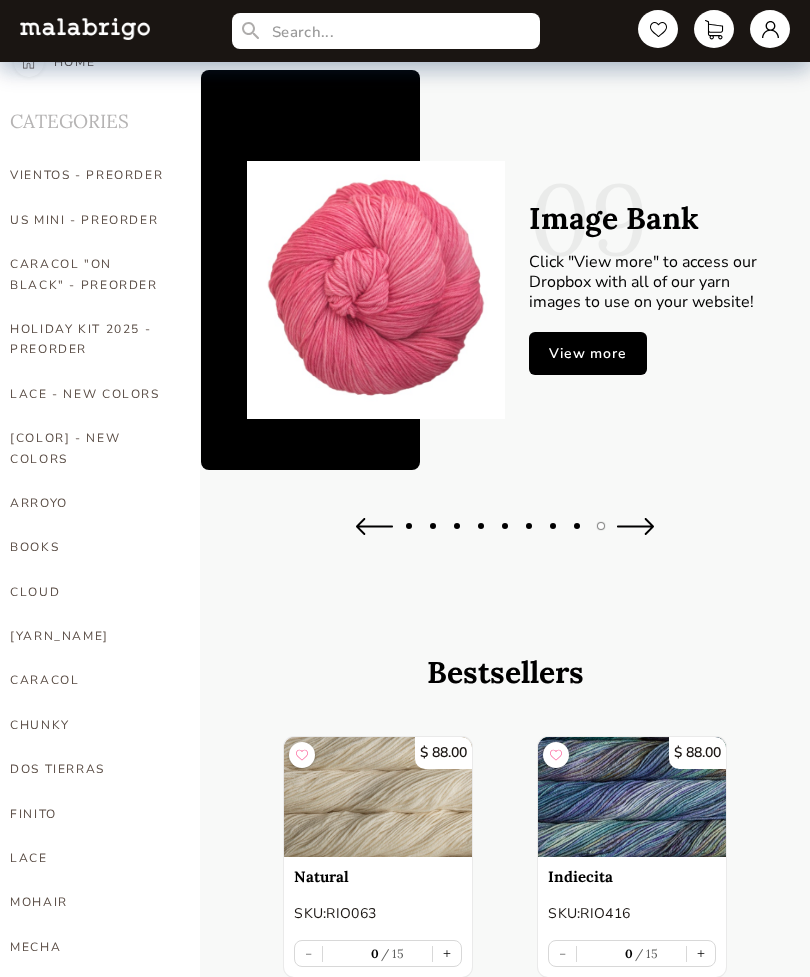 click on "HOLIDAY KIT 2025 - PREORDER" at bounding box center [90, 339] 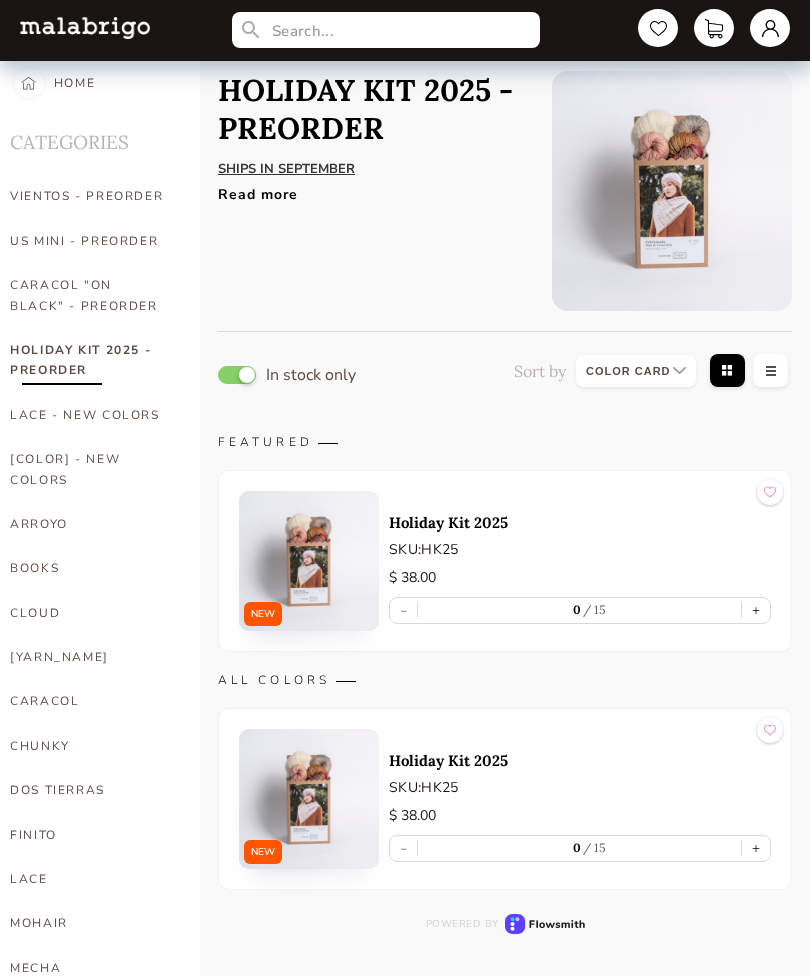 scroll, scrollTop: 0, scrollLeft: 0, axis: both 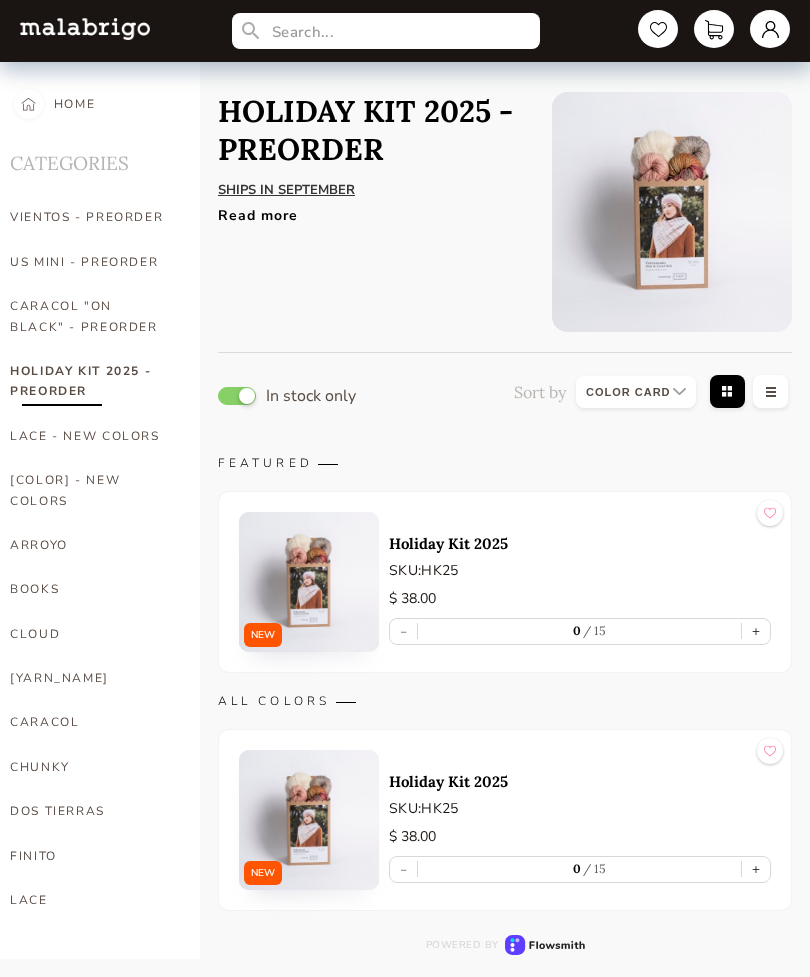 click on "Holiday Kit 2025" at bounding box center [580, 543] 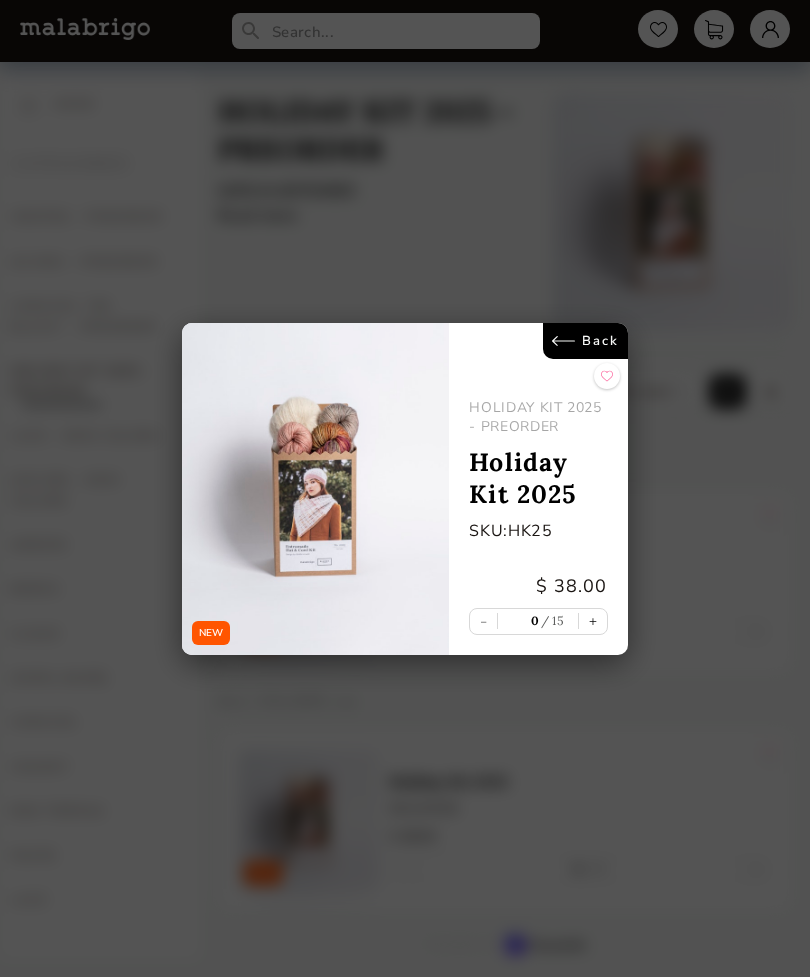 click on "NEW Back HOLIDAY KIT 2025 - PREORDER Holiday Kit 2025 SKU: HK25 $ 38.00 - 0 15 +" at bounding box center [405, 488] 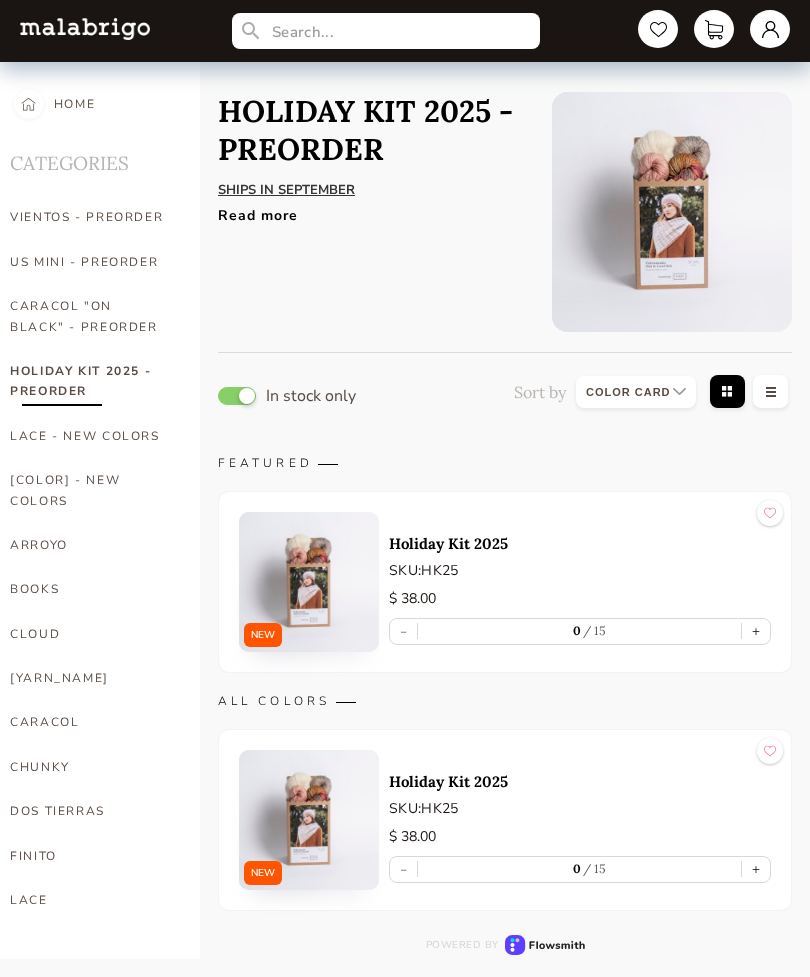 click at bounding box center [28, 104] 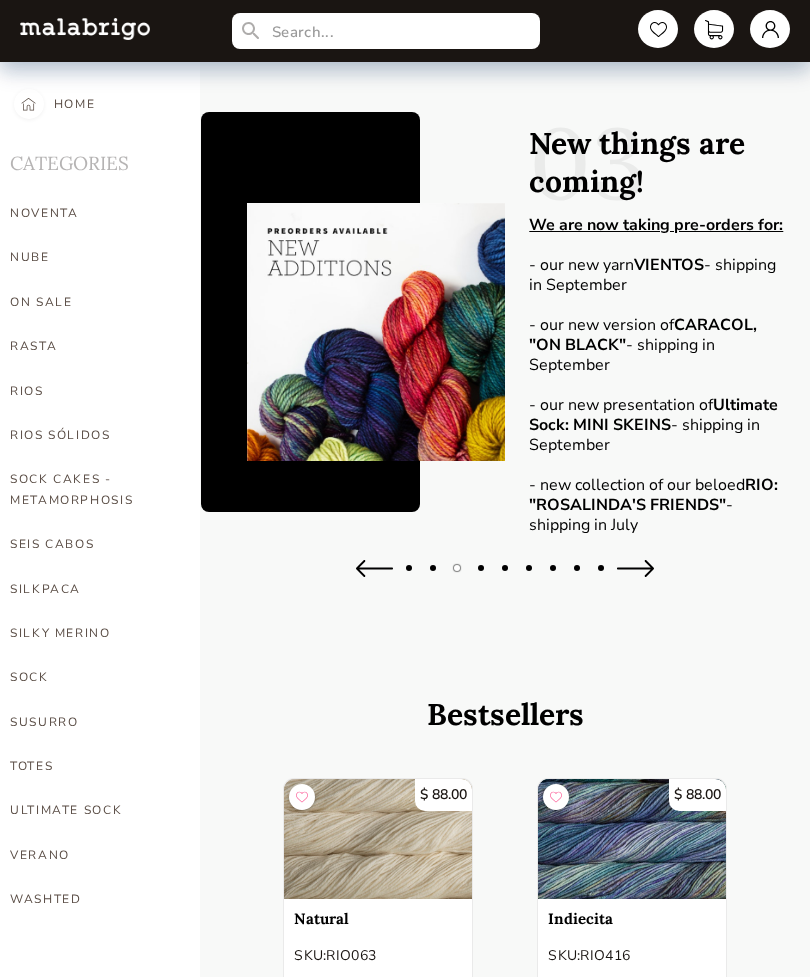 scroll, scrollTop: 905, scrollLeft: 0, axis: vertical 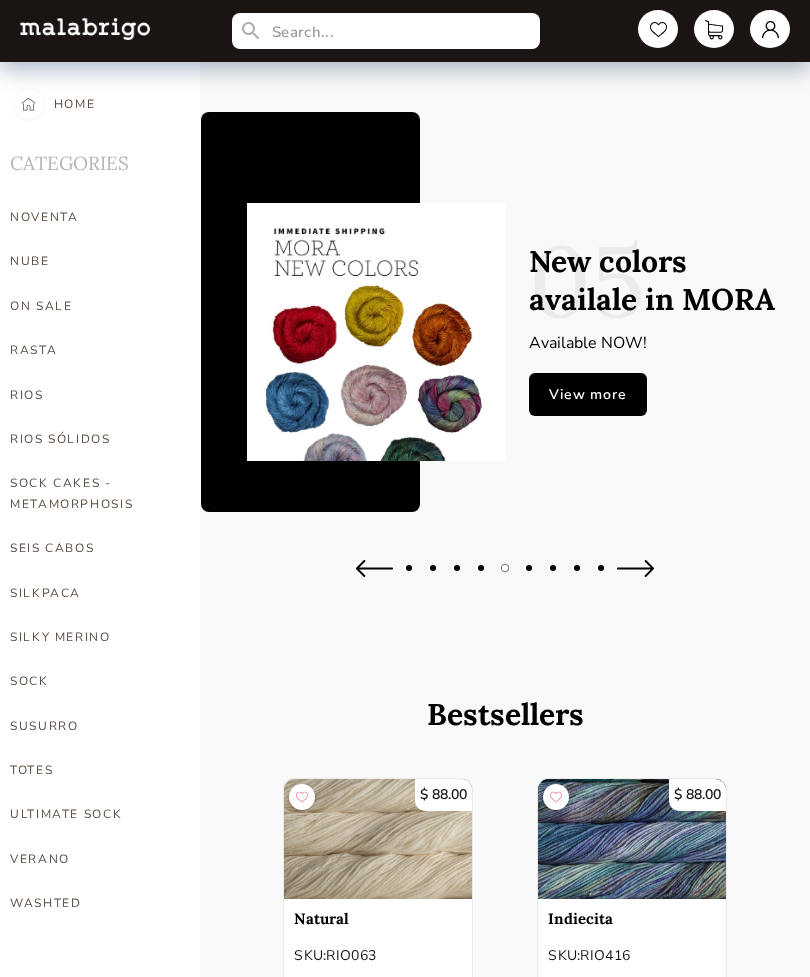 click at bounding box center [635, 568] 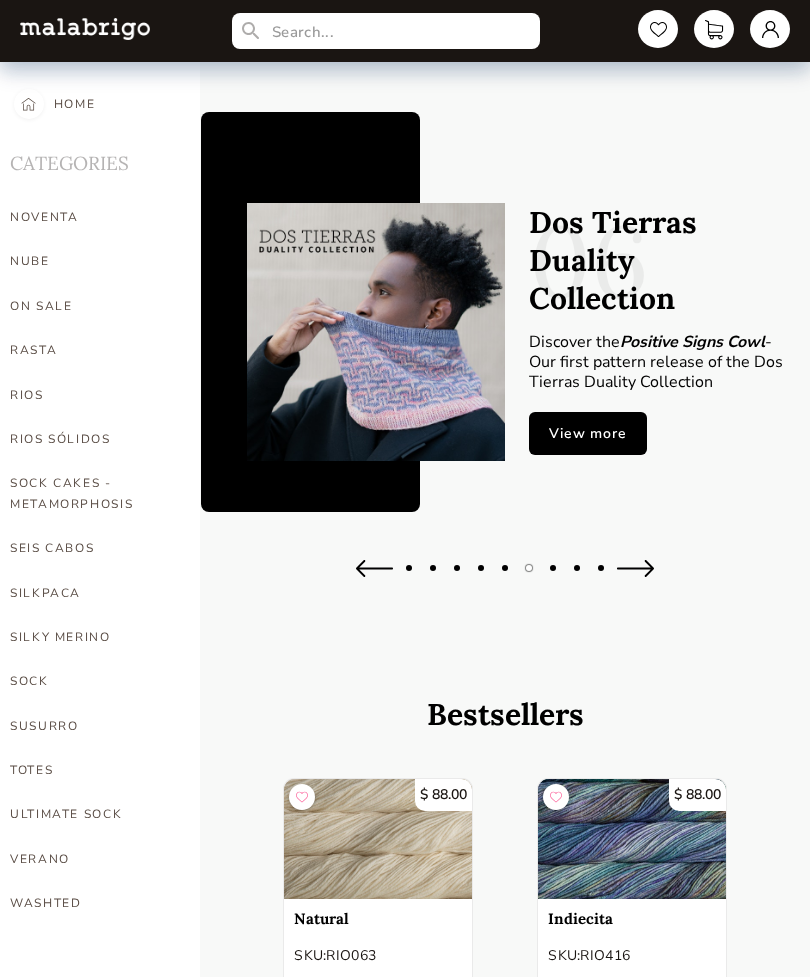 click at bounding box center [635, 568] 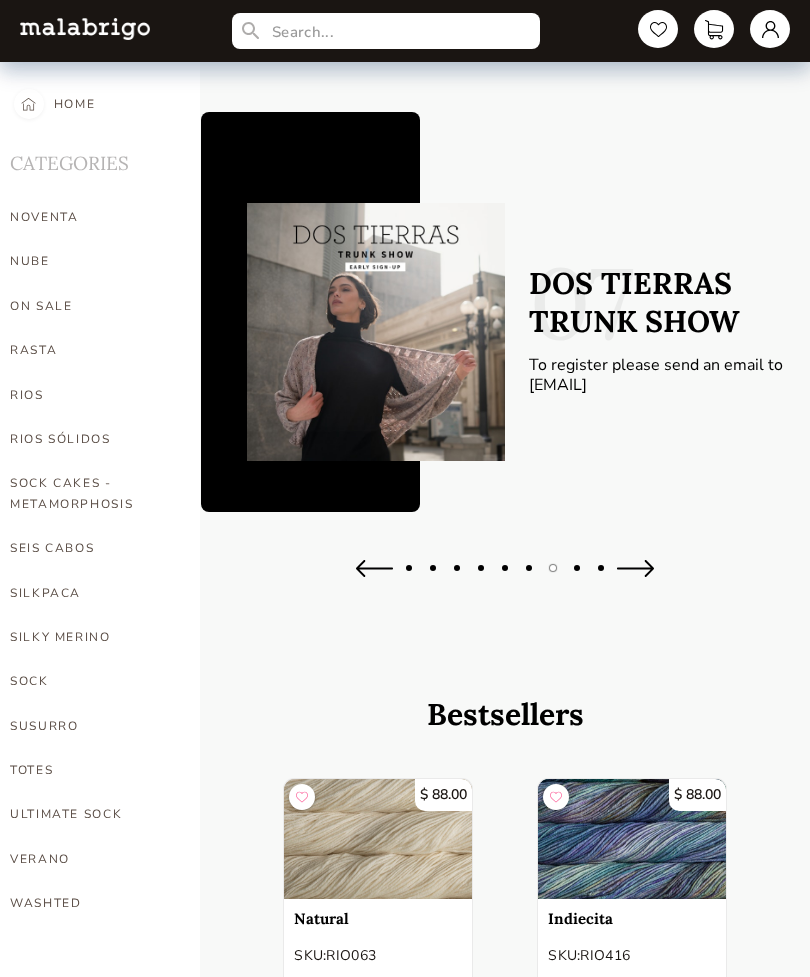 click at bounding box center (635, 568) 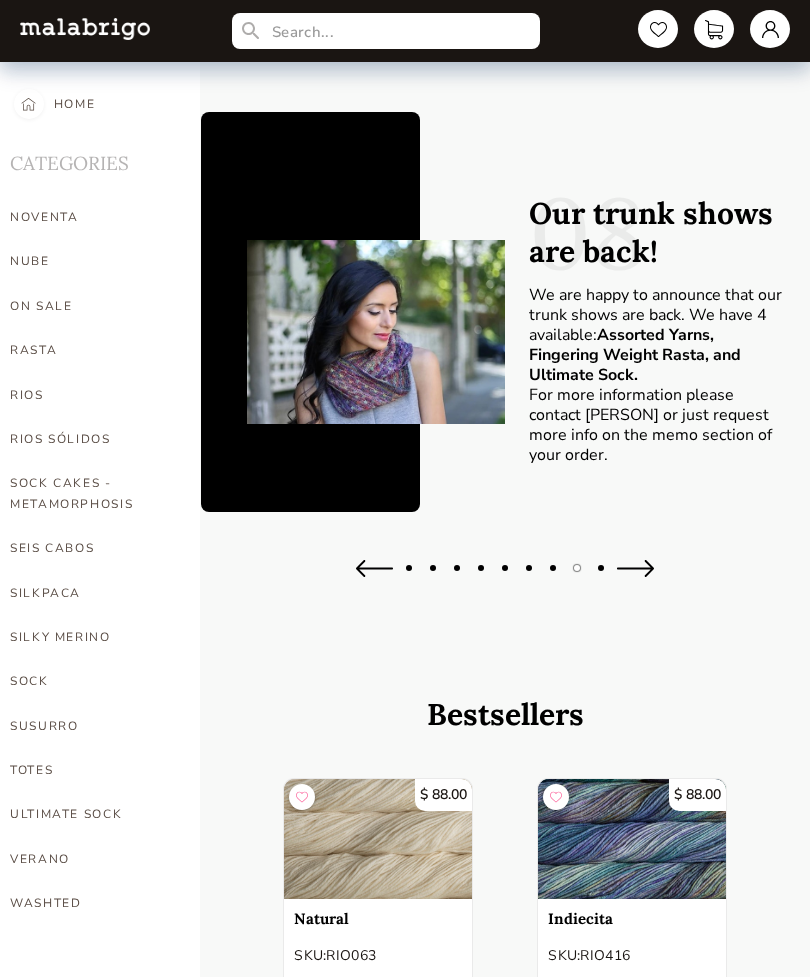 click at bounding box center (635, 568) 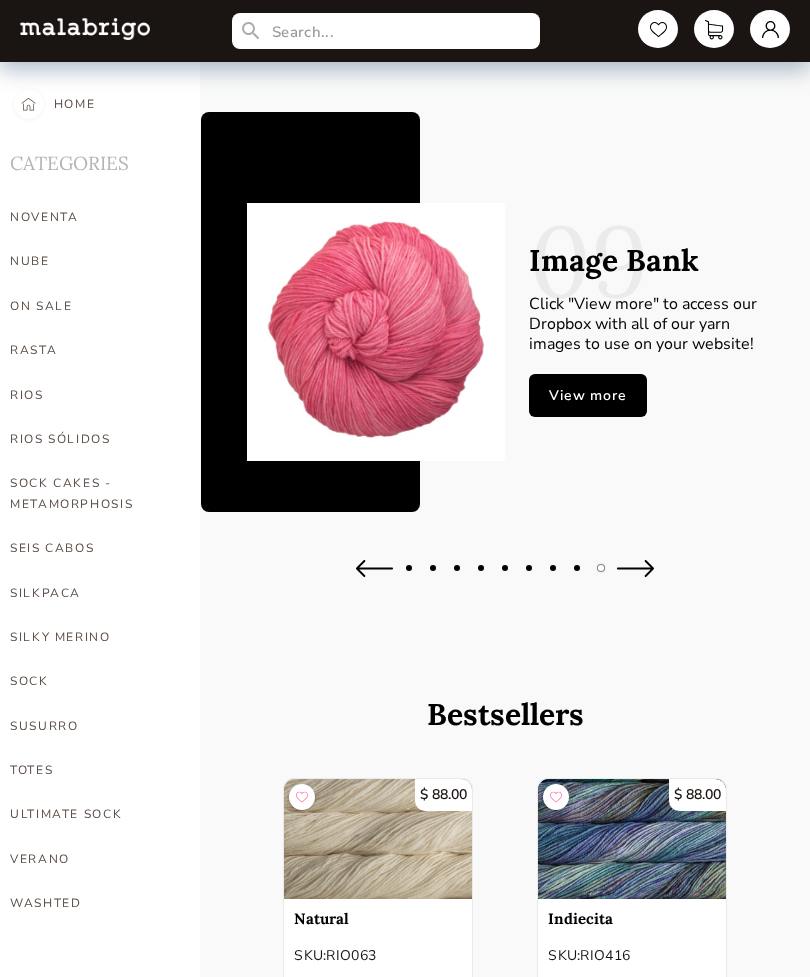 click at bounding box center [635, 568] 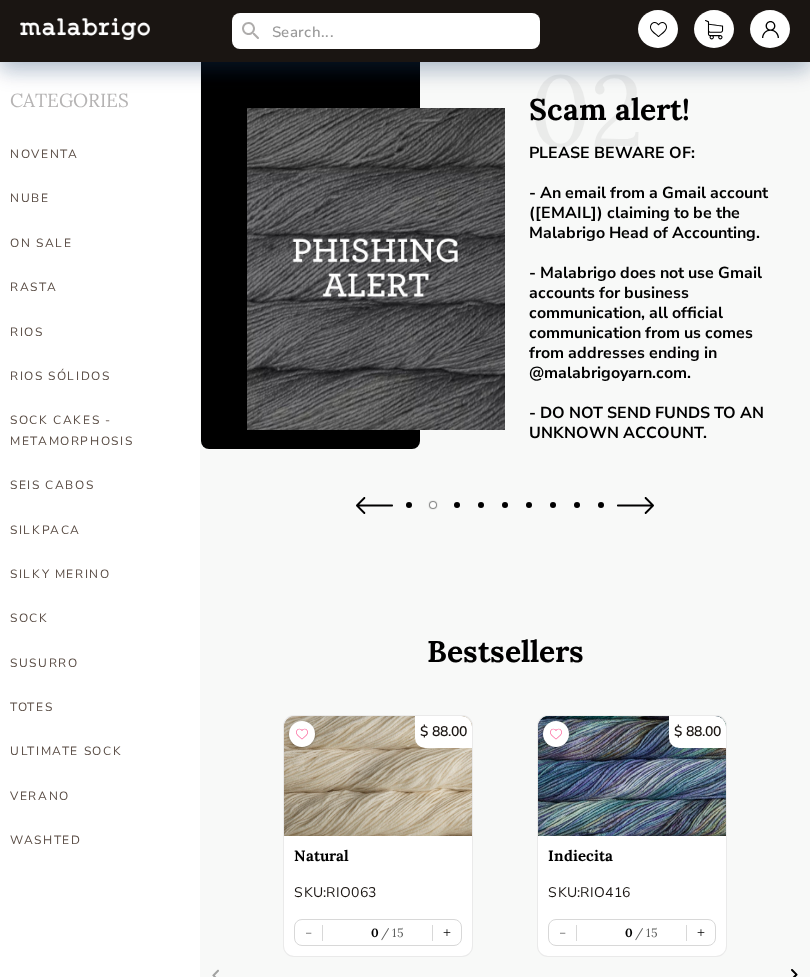 scroll, scrollTop: 213, scrollLeft: 0, axis: vertical 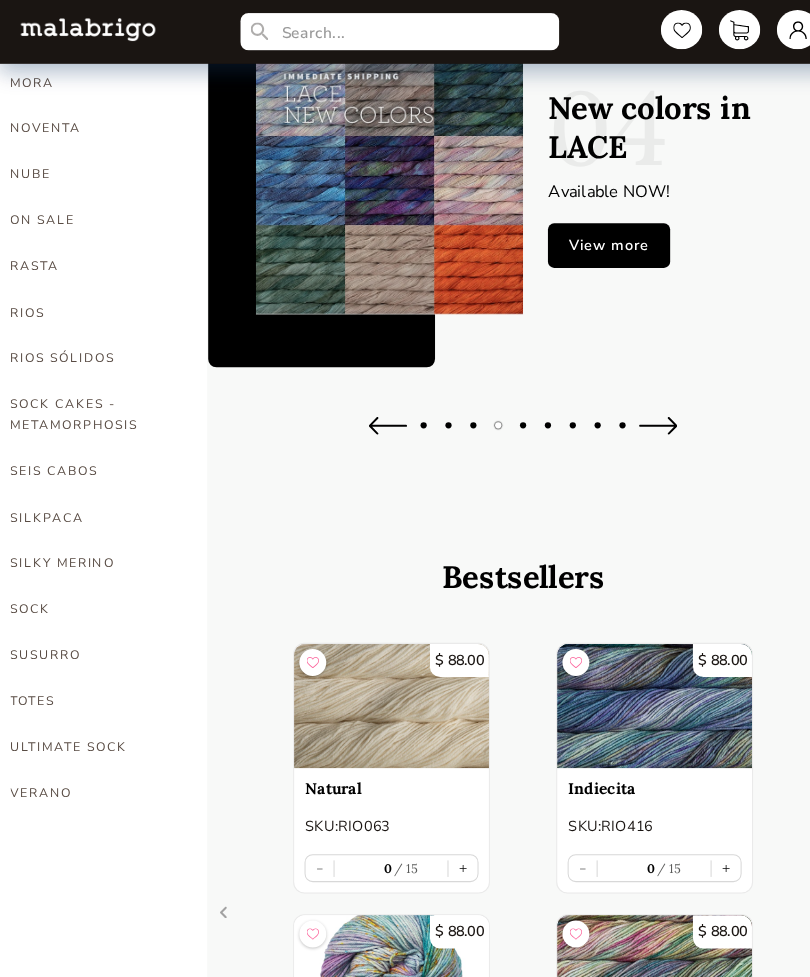 click on "SEIS CABOS" at bounding box center [90, 455] 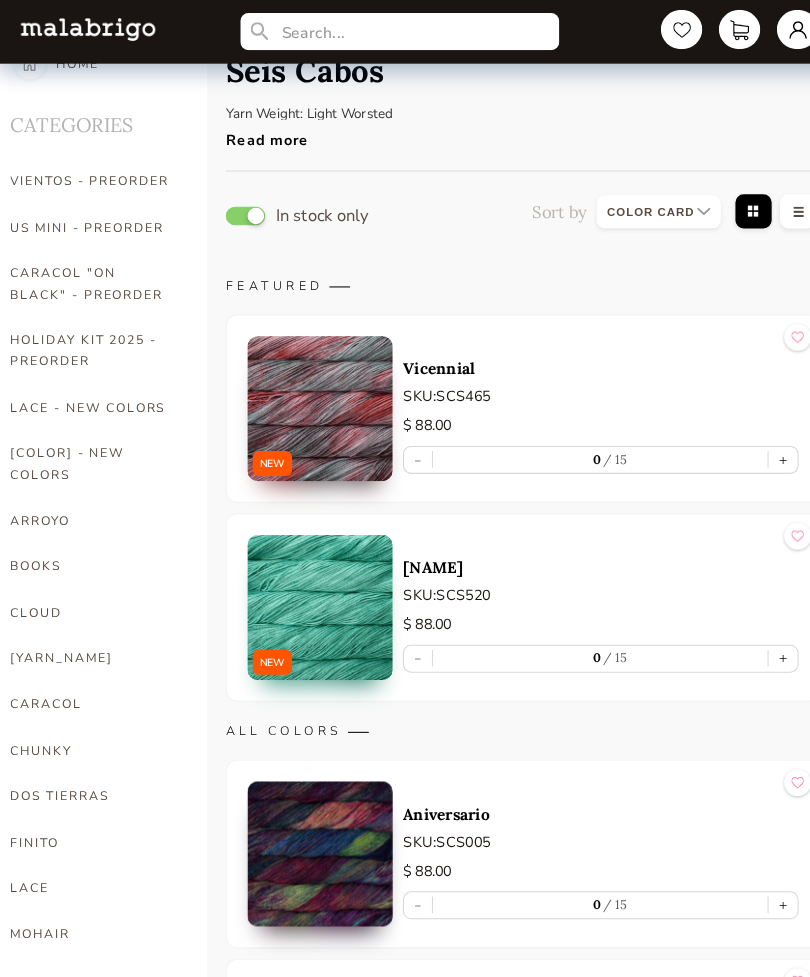 scroll, scrollTop: 0, scrollLeft: 0, axis: both 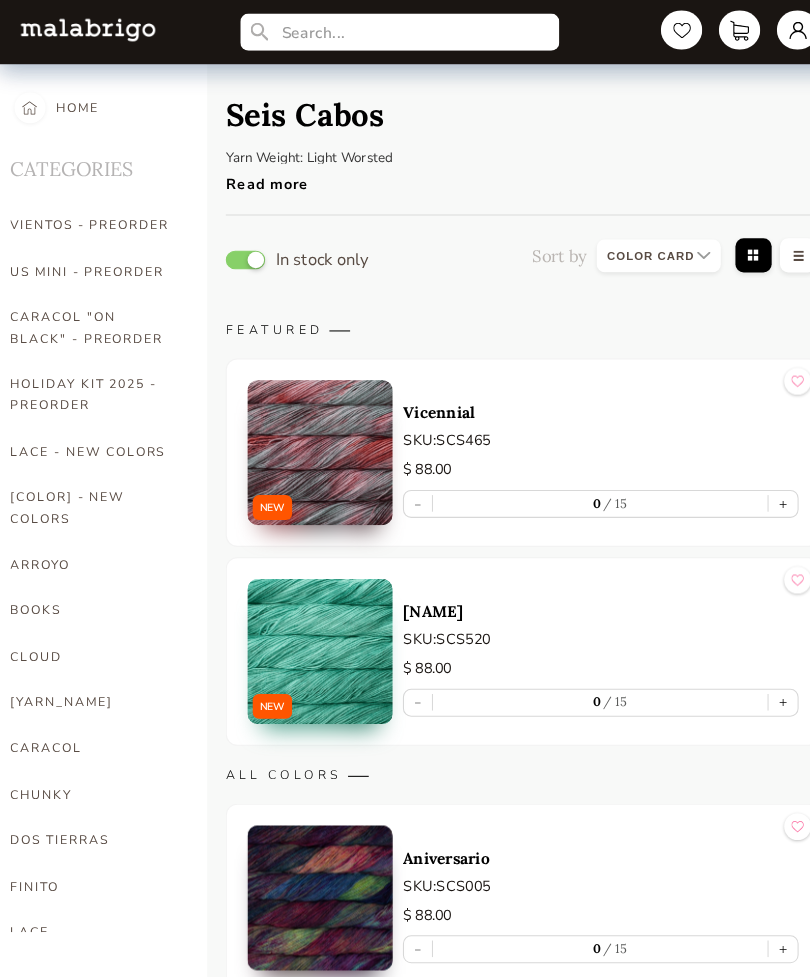 click on "Read more" at bounding box center [333, 172] 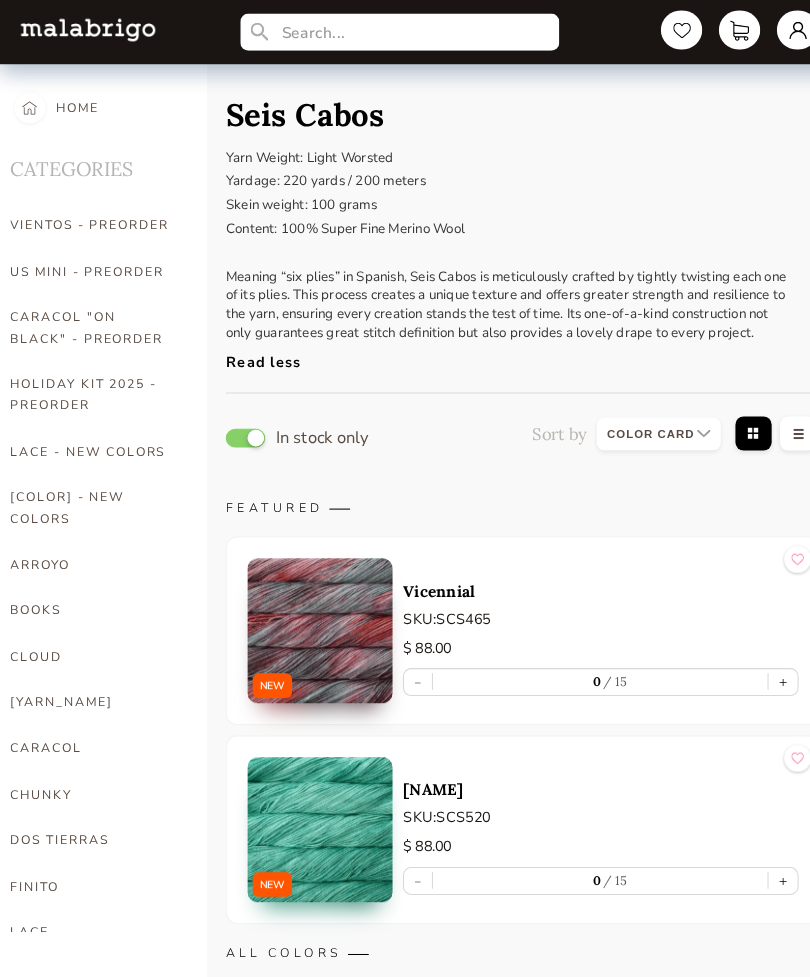 click on "[YARN_NAME]" at bounding box center (90, 678) 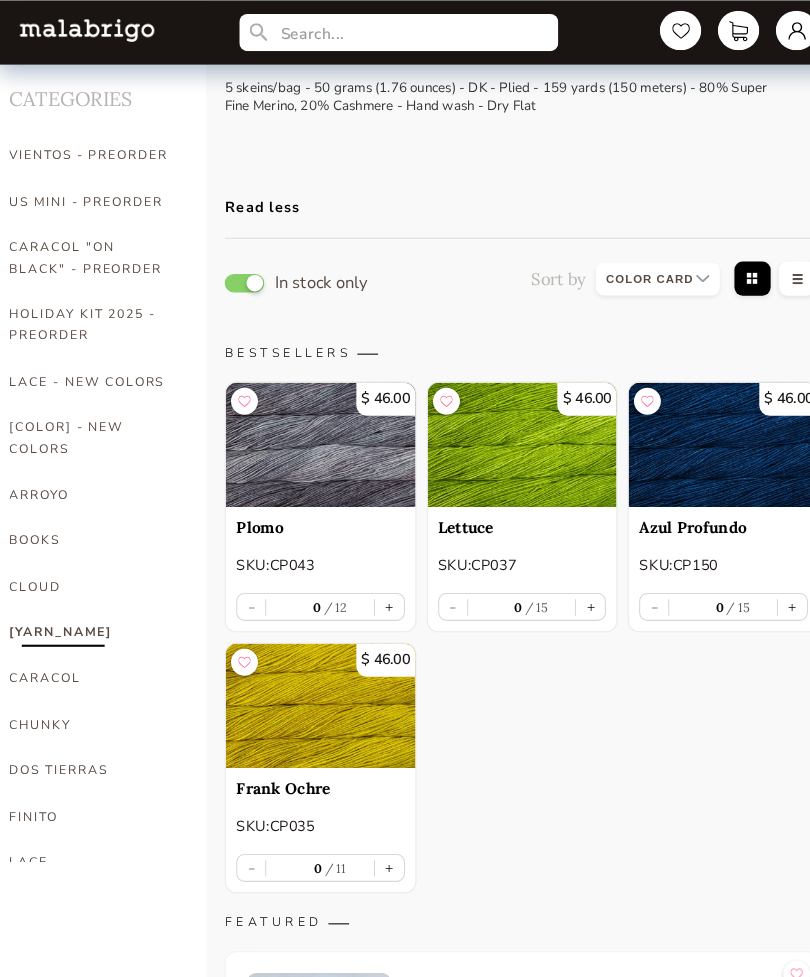 scroll, scrollTop: 0, scrollLeft: 0, axis: both 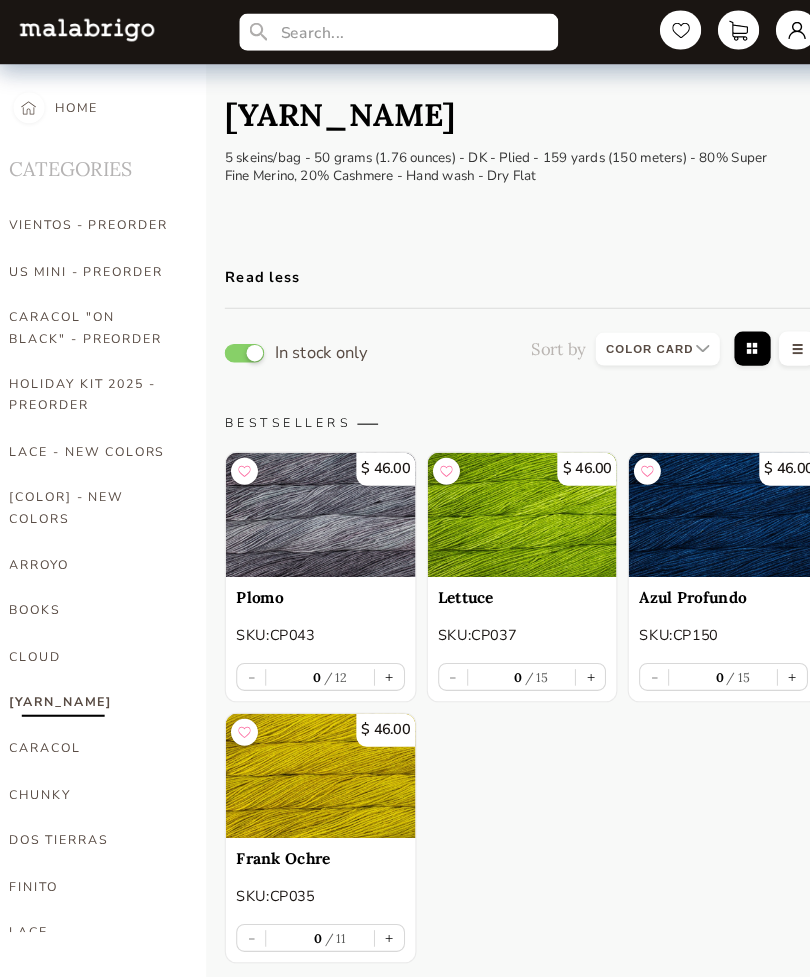 click at bounding box center [727, 338] 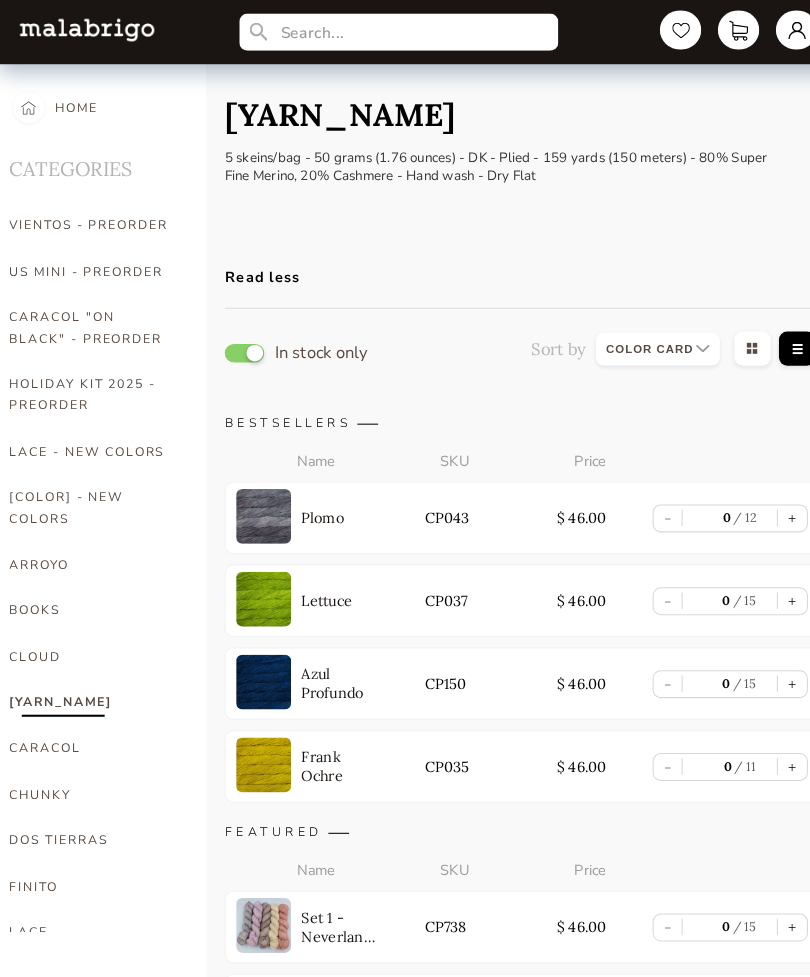 click at bounding box center [727, 338] 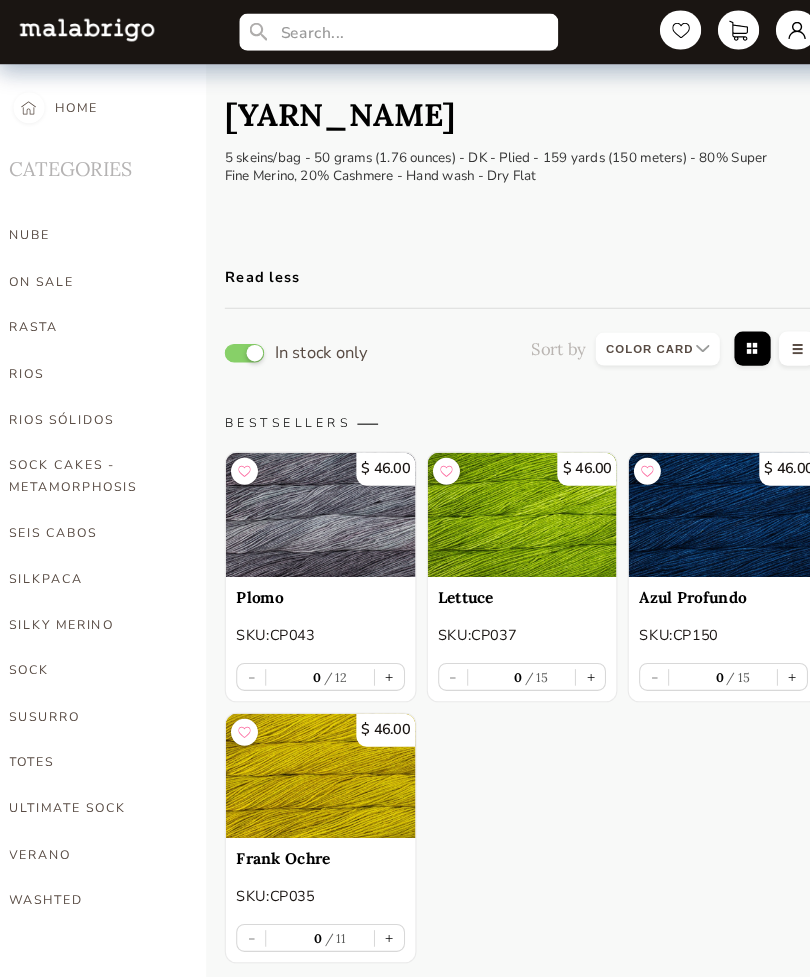 scroll, scrollTop: 939, scrollLeft: 0, axis: vertical 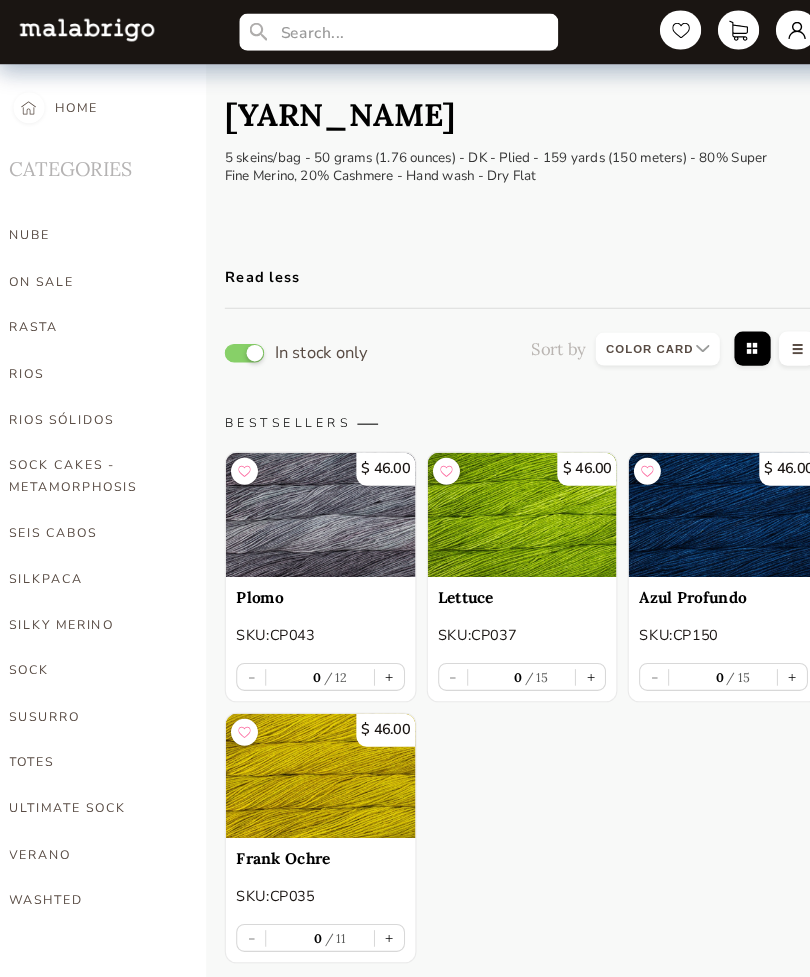 click on "SEIS CABOS" at bounding box center [90, 514] 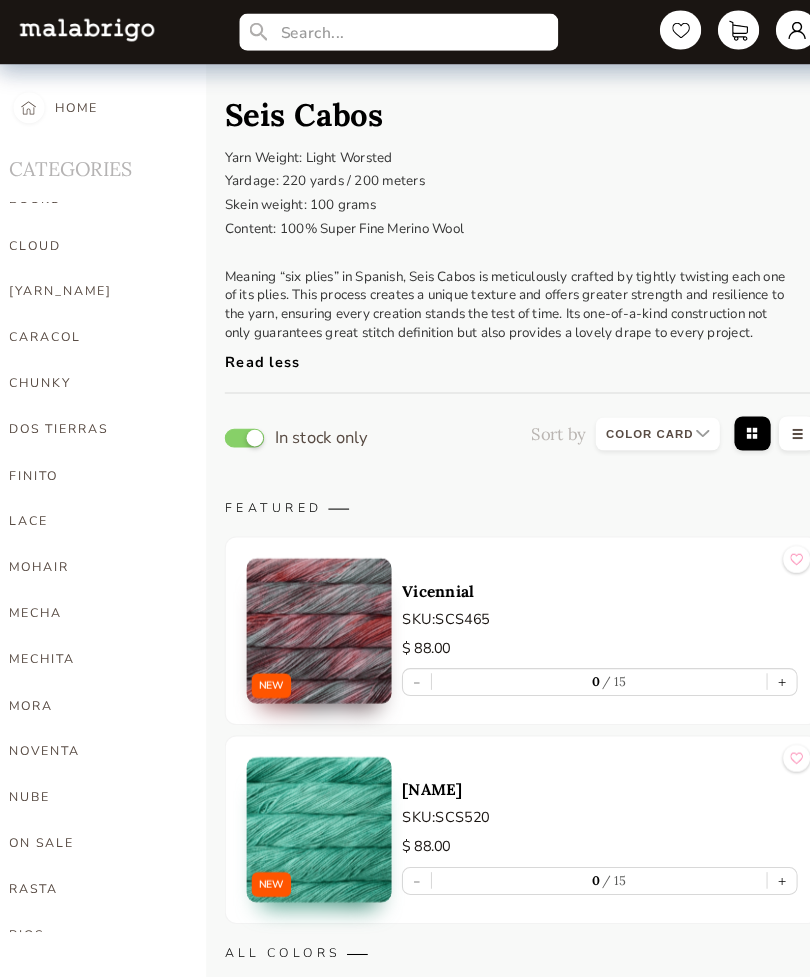 scroll, scrollTop: 396, scrollLeft: 0, axis: vertical 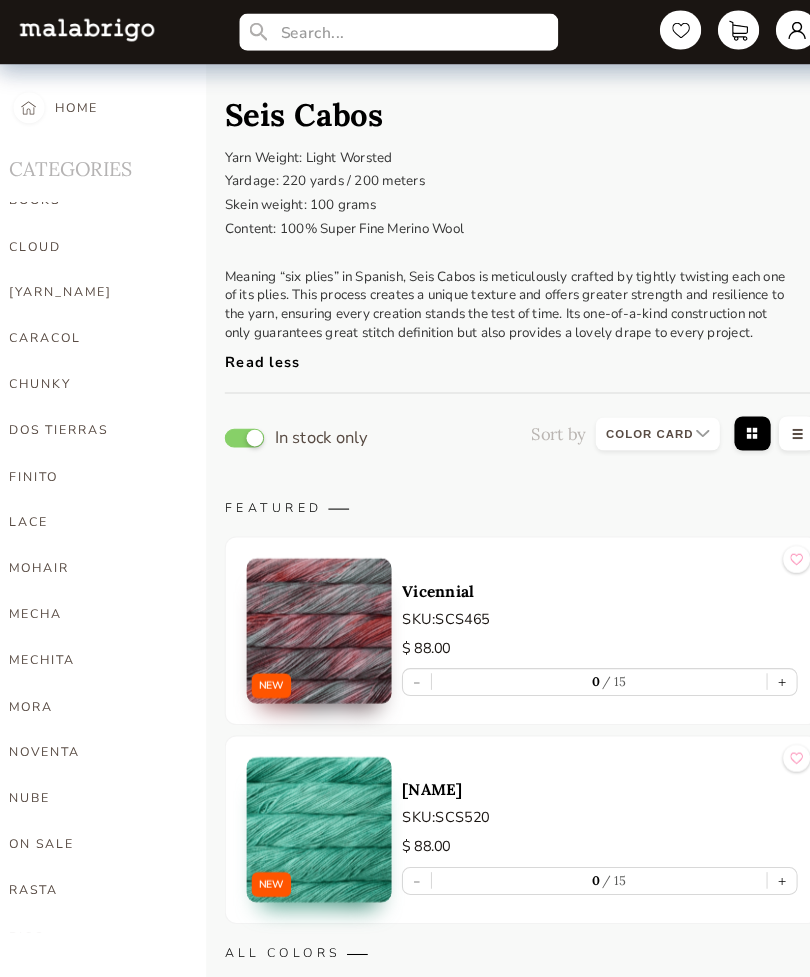 click on "[YARN_NAME]" at bounding box center (90, 282) 